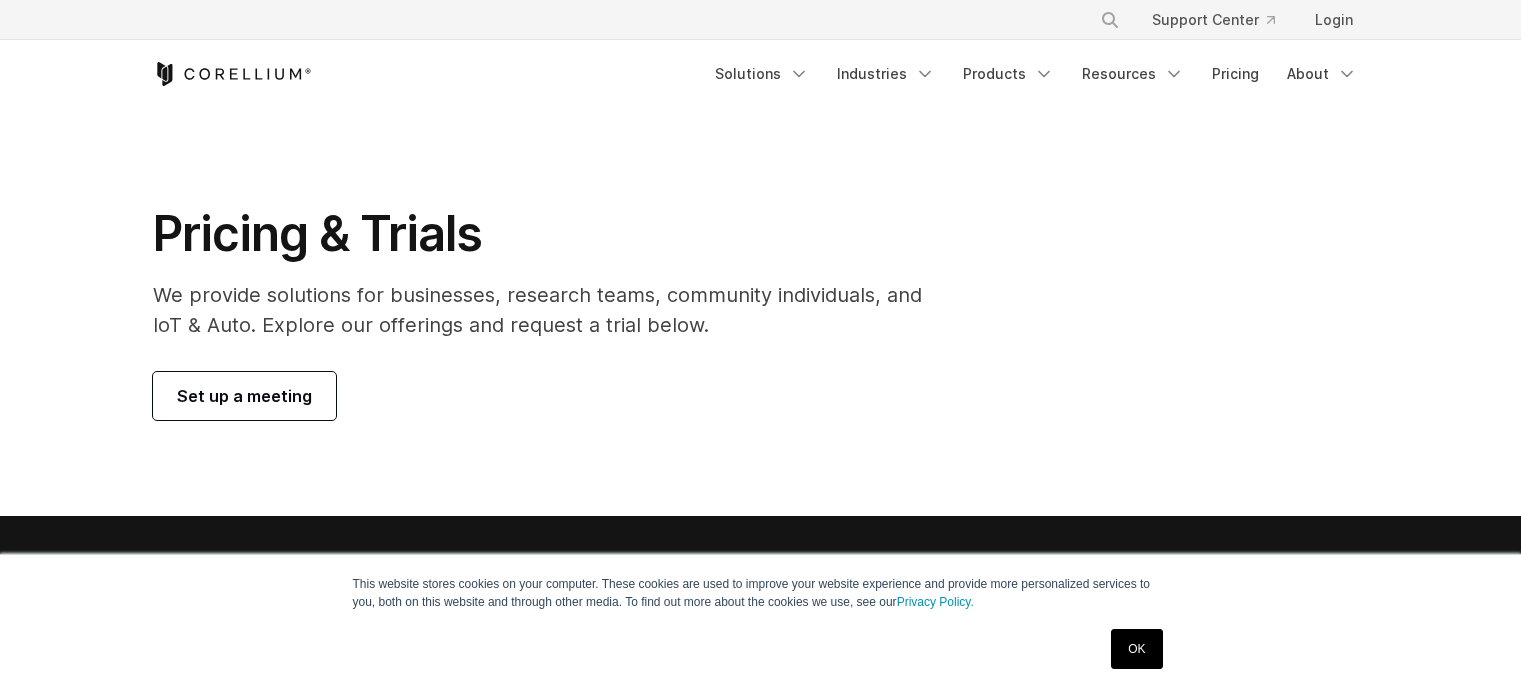 scroll, scrollTop: 0, scrollLeft: 0, axis: both 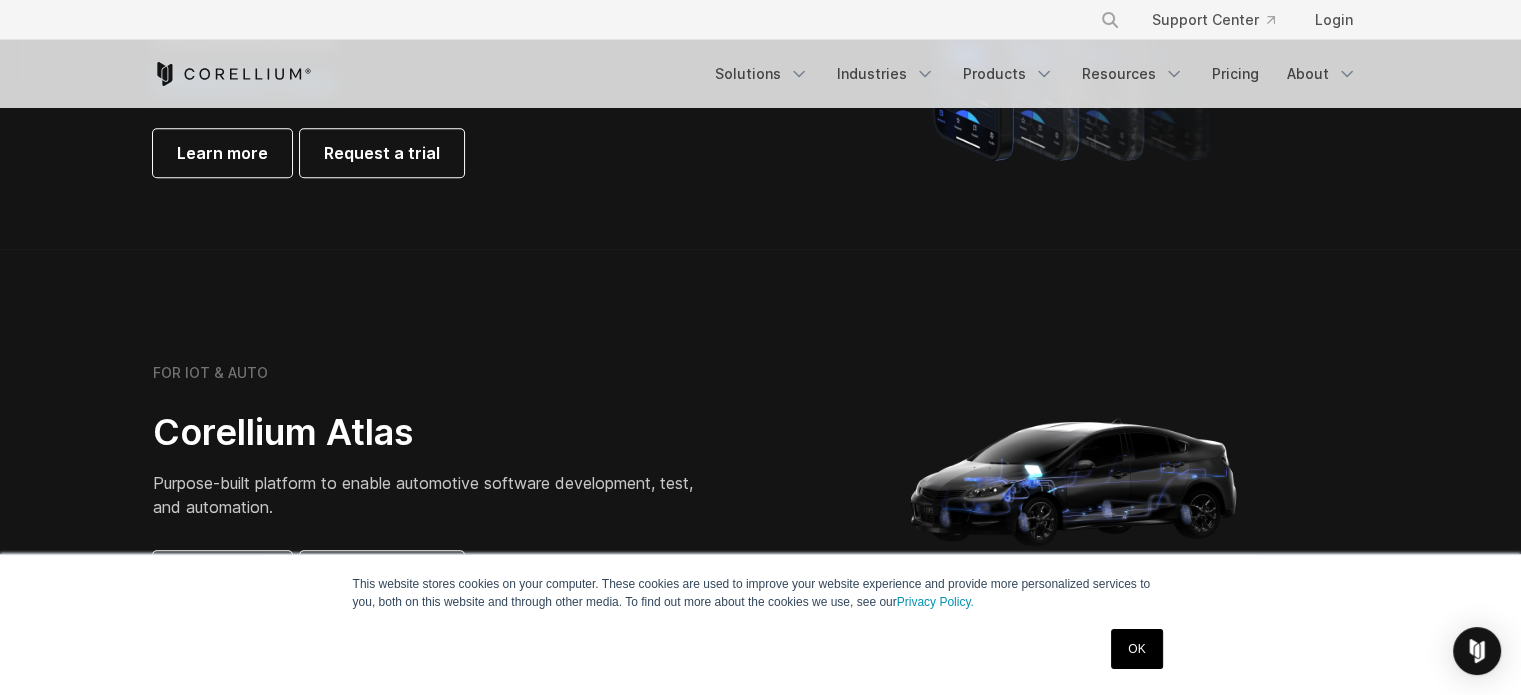 click on "OK" at bounding box center [1136, 649] 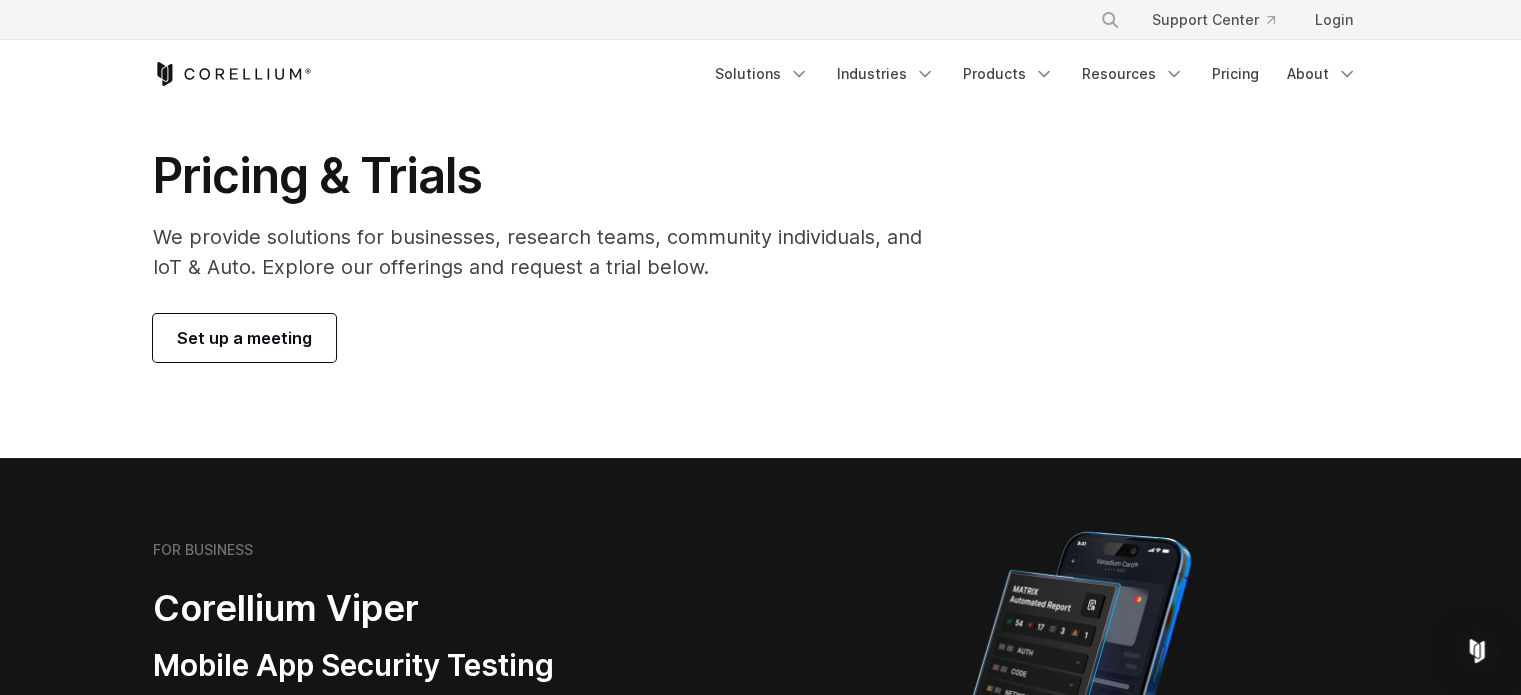 scroll, scrollTop: 0, scrollLeft: 0, axis: both 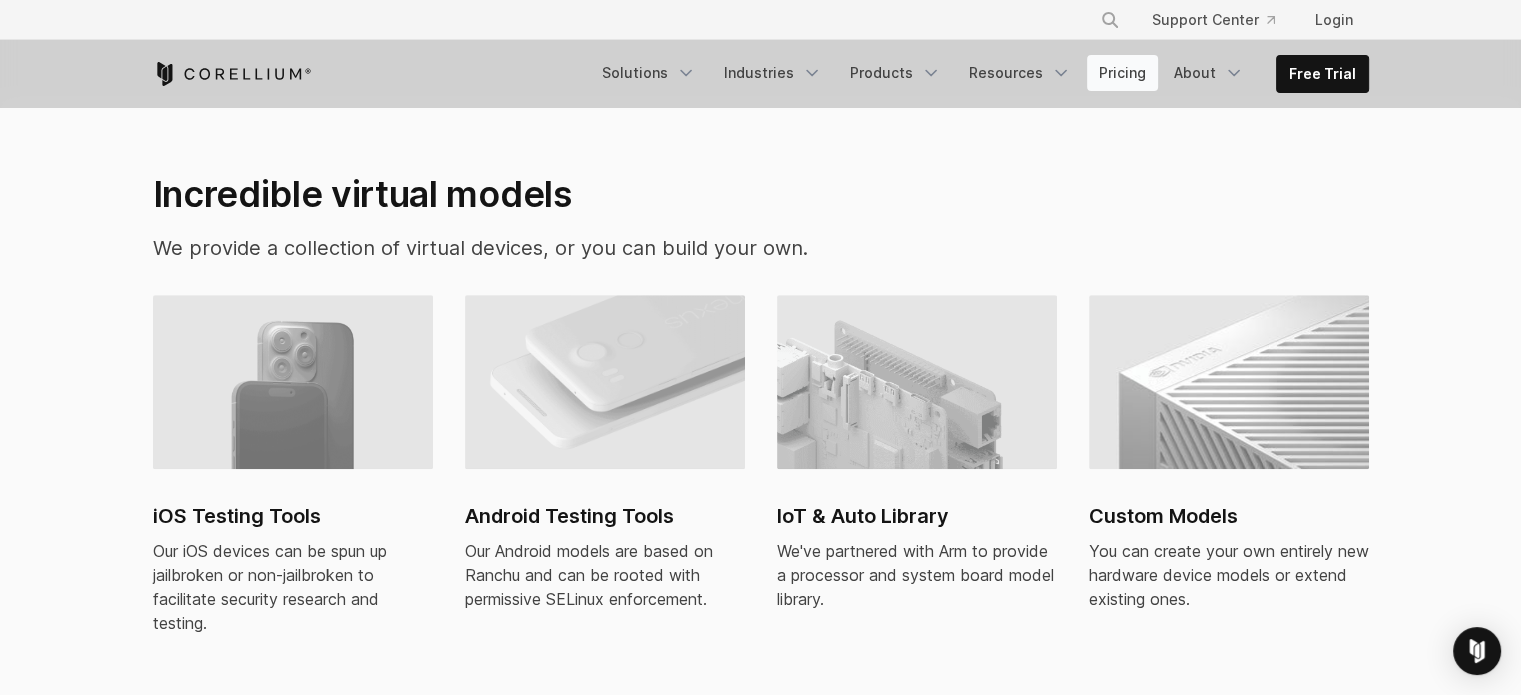 click on "Pricing" at bounding box center [1122, 73] 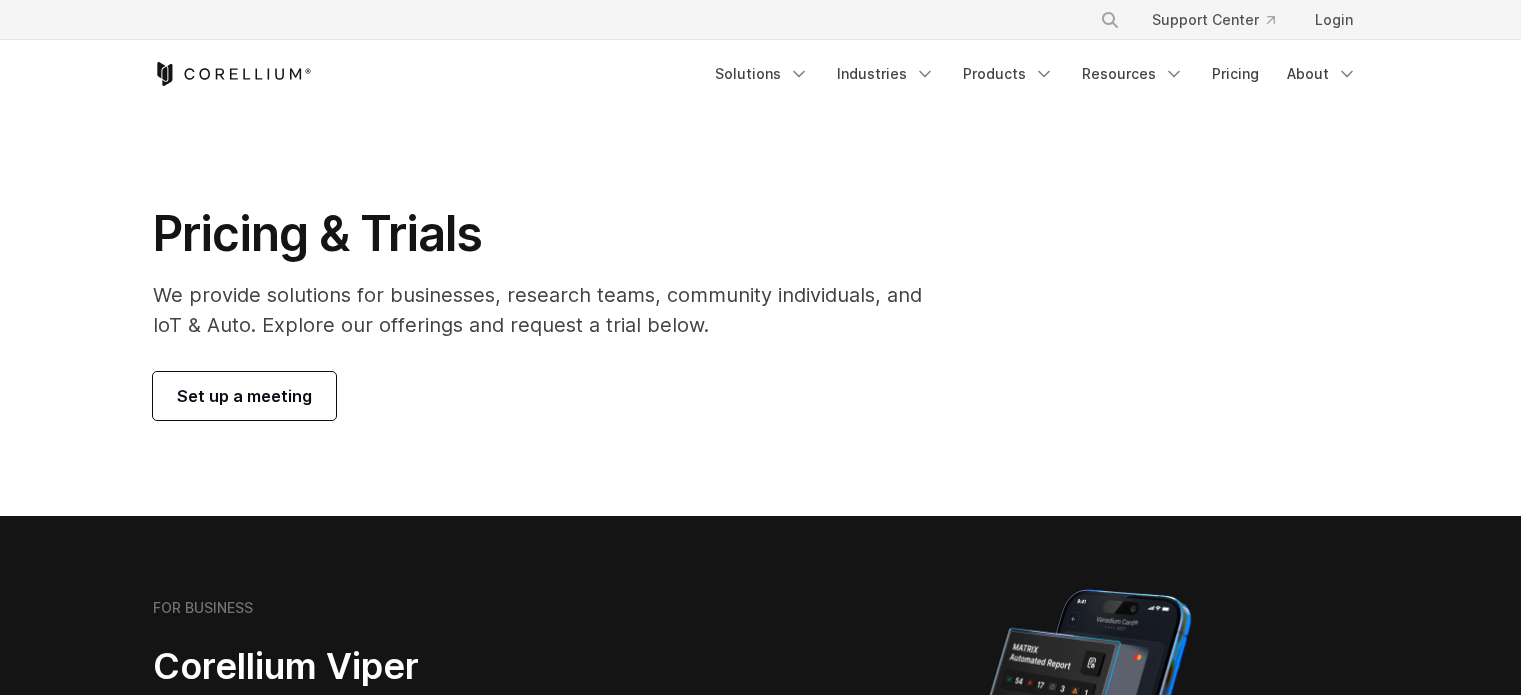 scroll, scrollTop: 0, scrollLeft: 0, axis: both 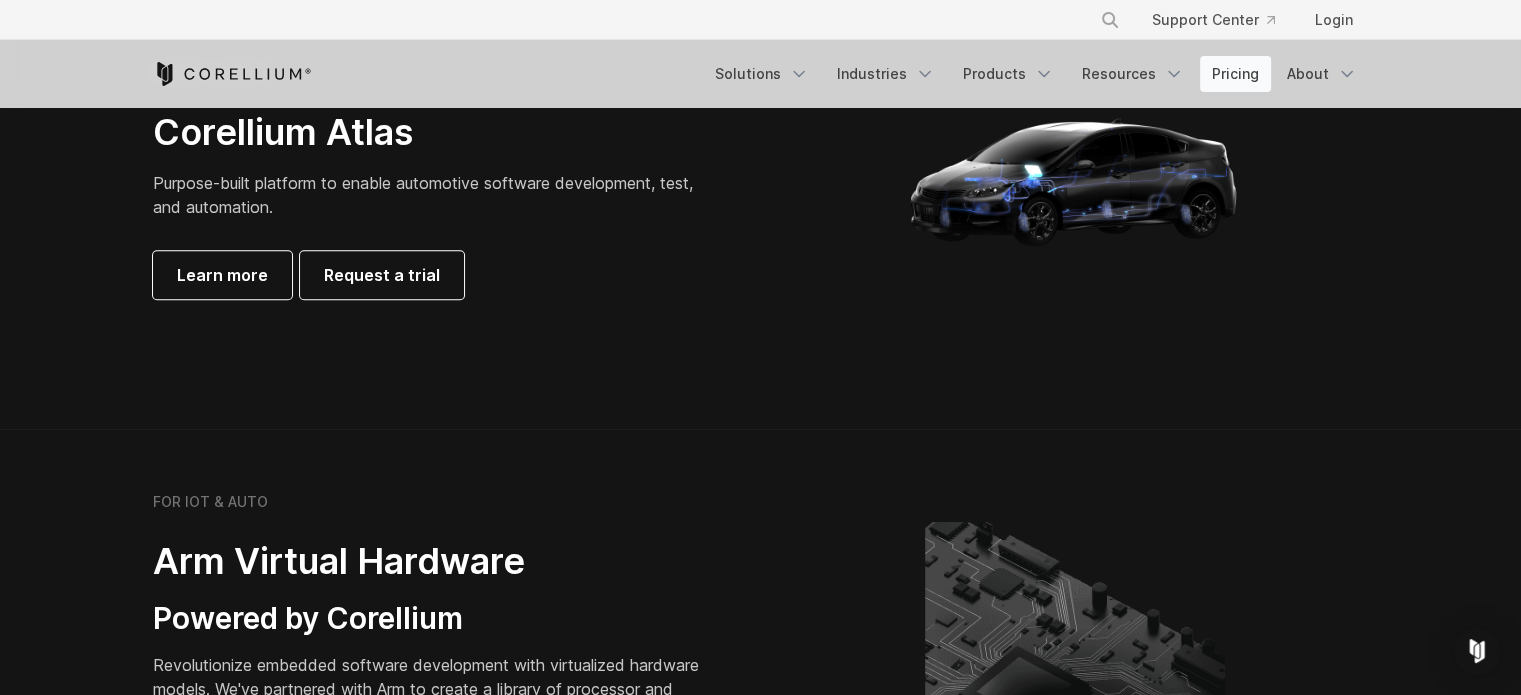 click on "Pricing" at bounding box center (1235, 74) 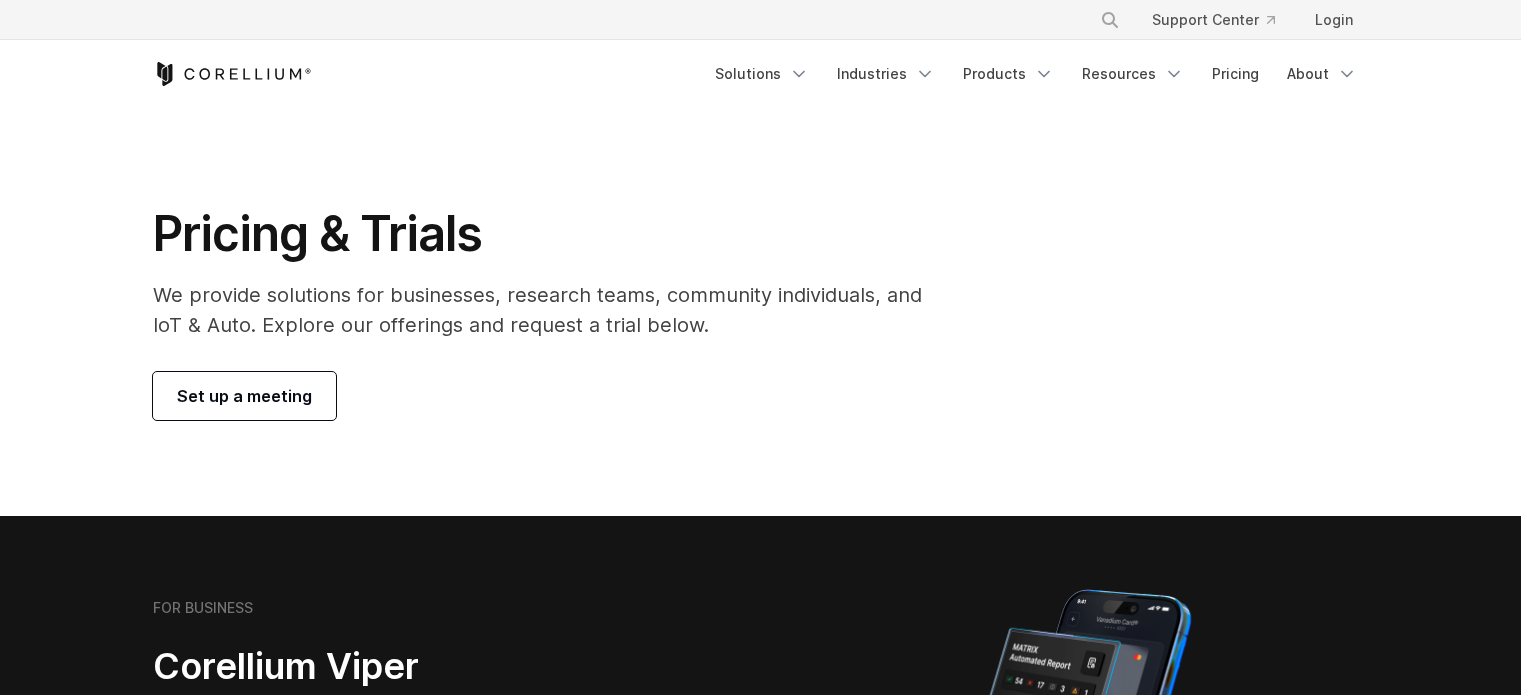 scroll, scrollTop: 0, scrollLeft: 0, axis: both 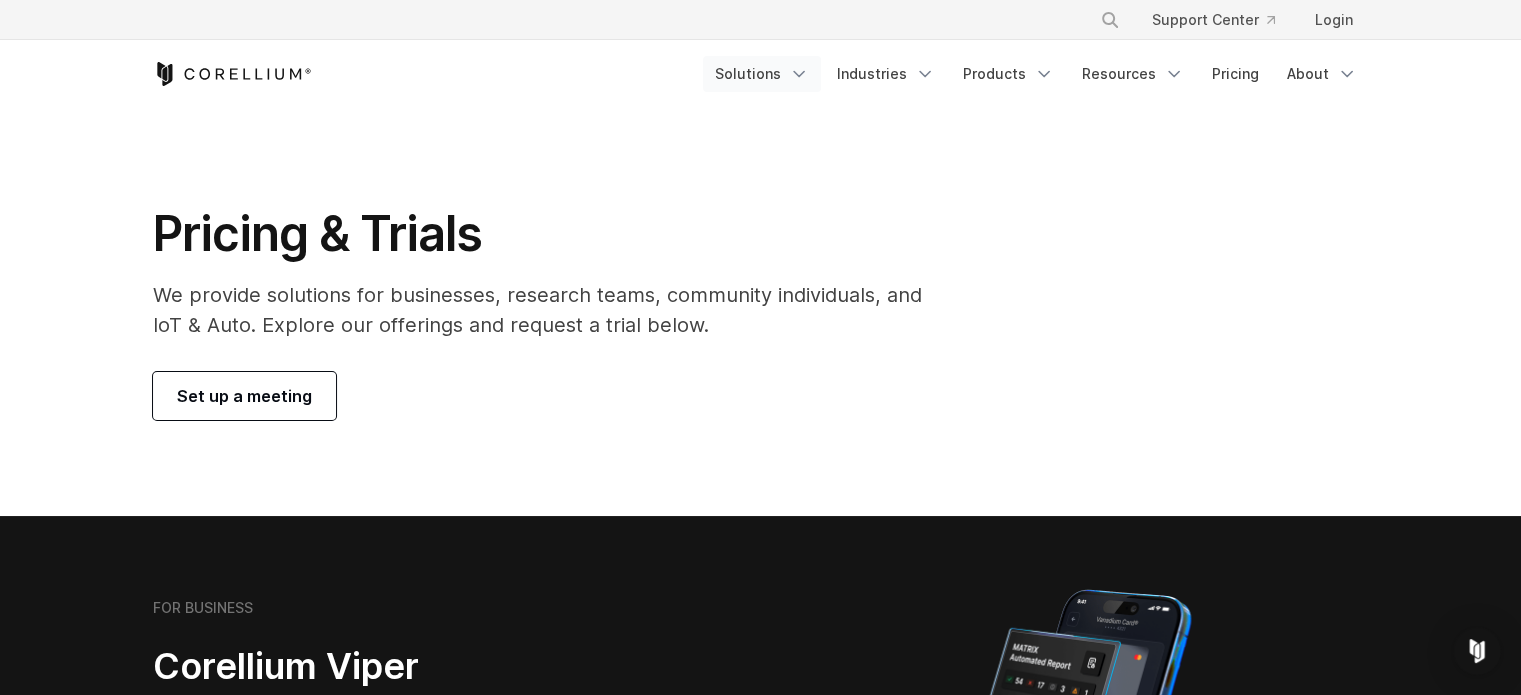 click on "Solutions" at bounding box center (762, 74) 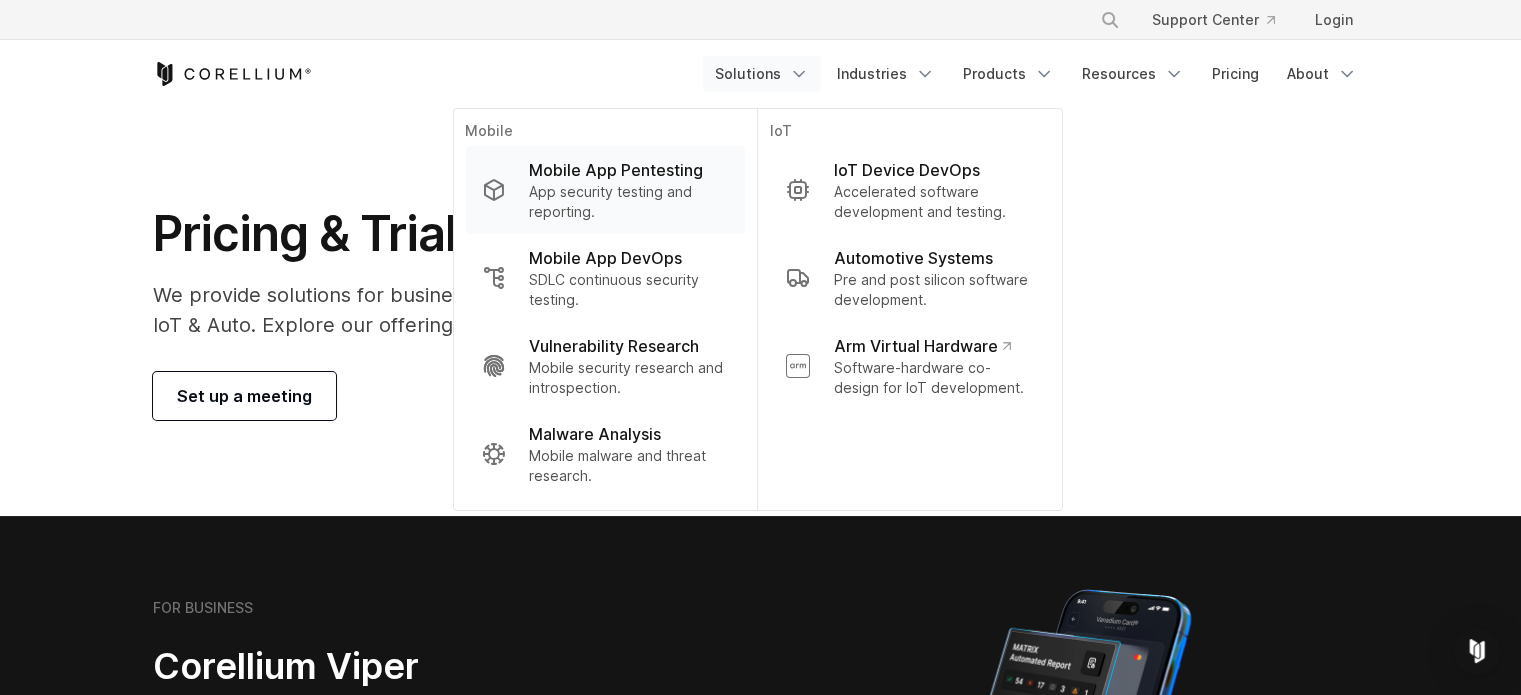 click on "App security testing and reporting." at bounding box center [628, 202] 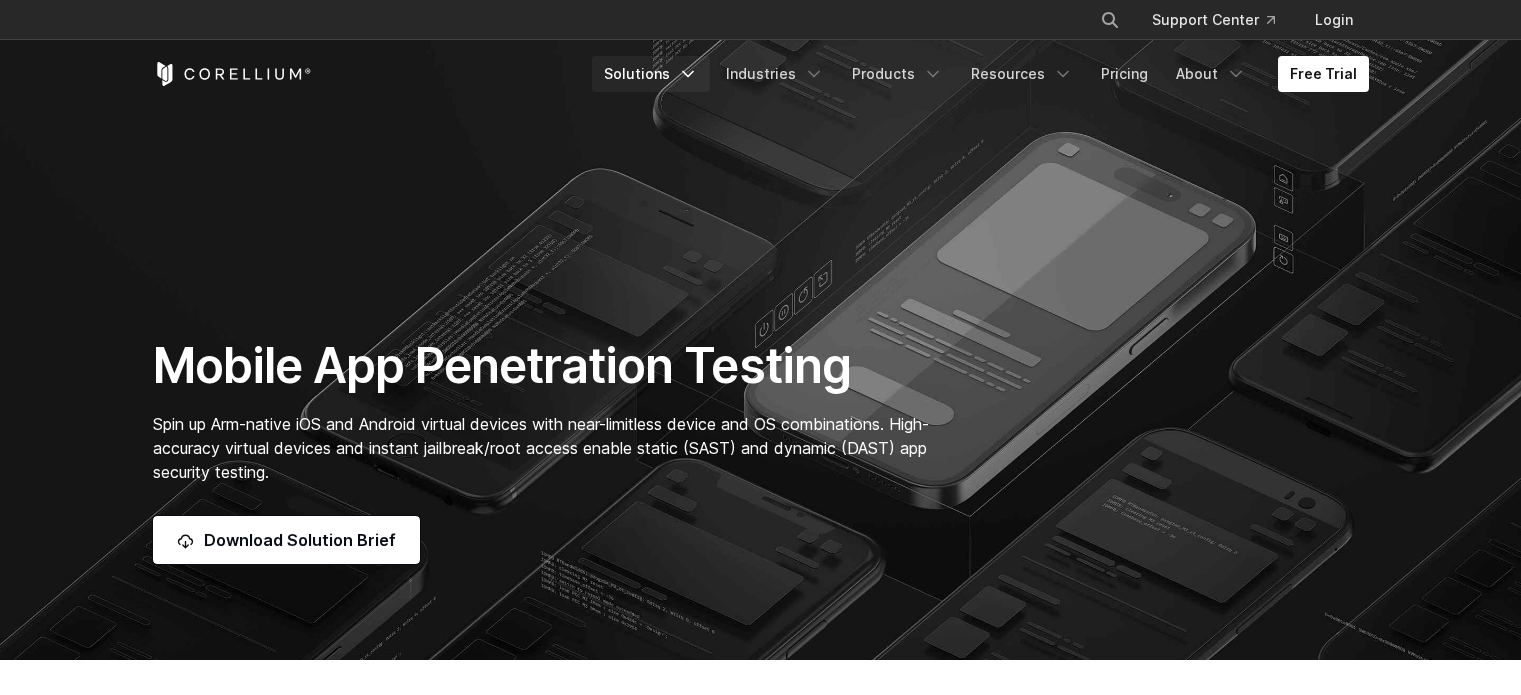 scroll, scrollTop: 0, scrollLeft: 0, axis: both 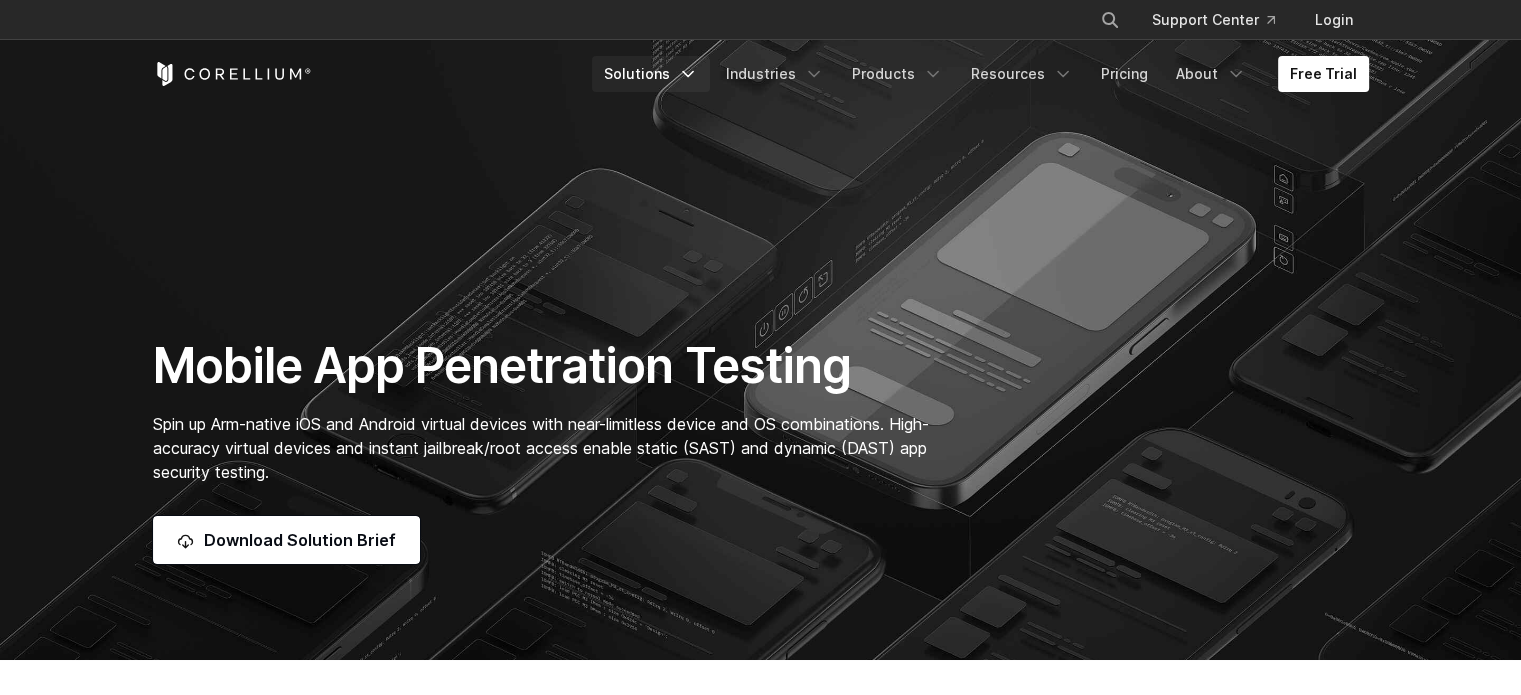 click on "Solutions" at bounding box center [651, 74] 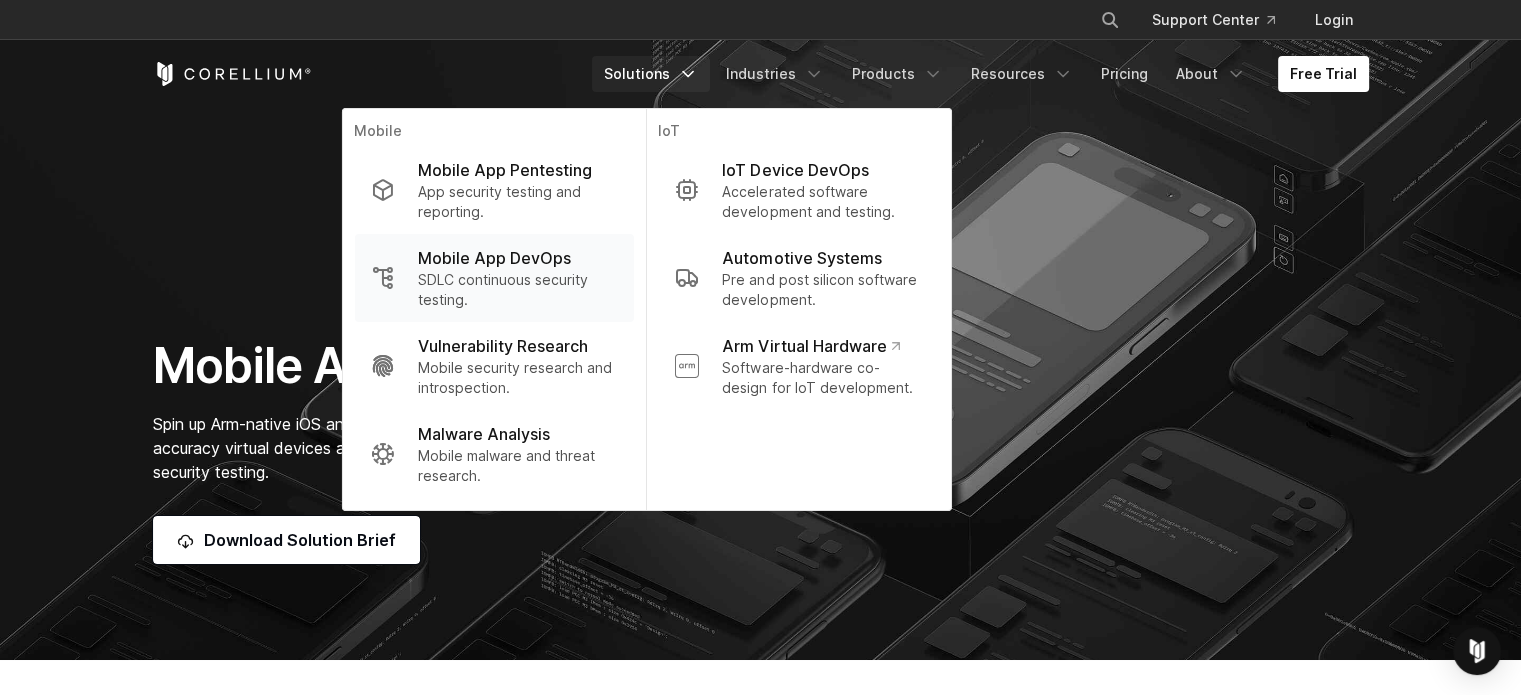 click on "Mobile App DevOps" at bounding box center [517, 258] 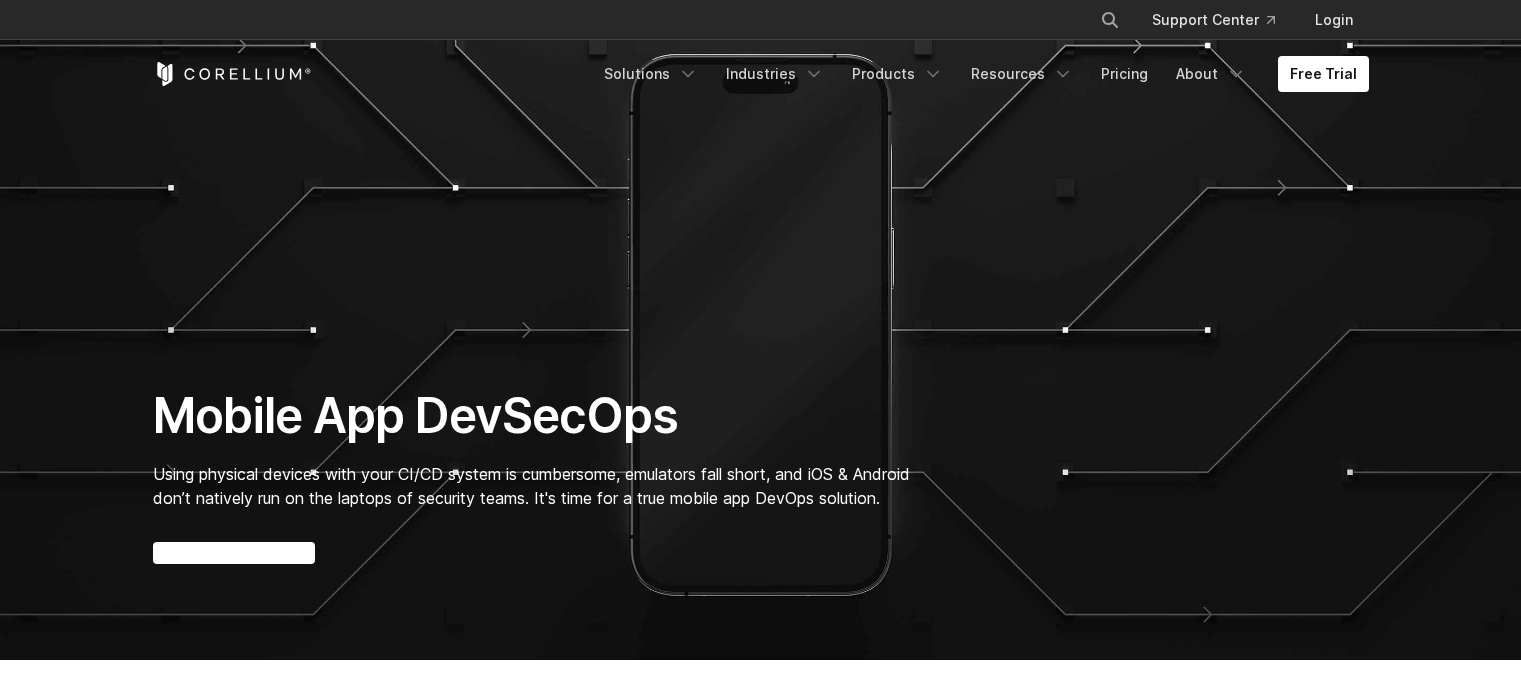 scroll, scrollTop: 0, scrollLeft: 0, axis: both 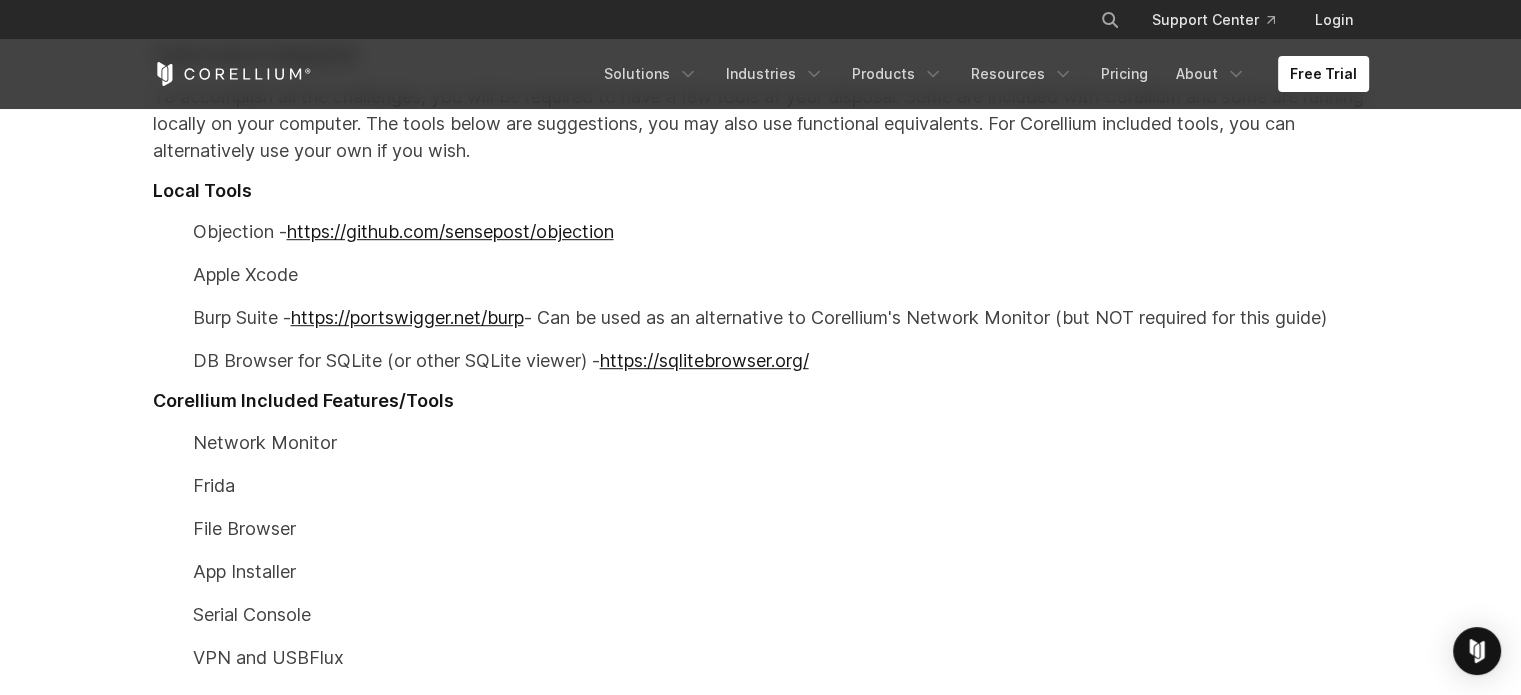 click on "Apple Xcode" at bounding box center (761, 274) 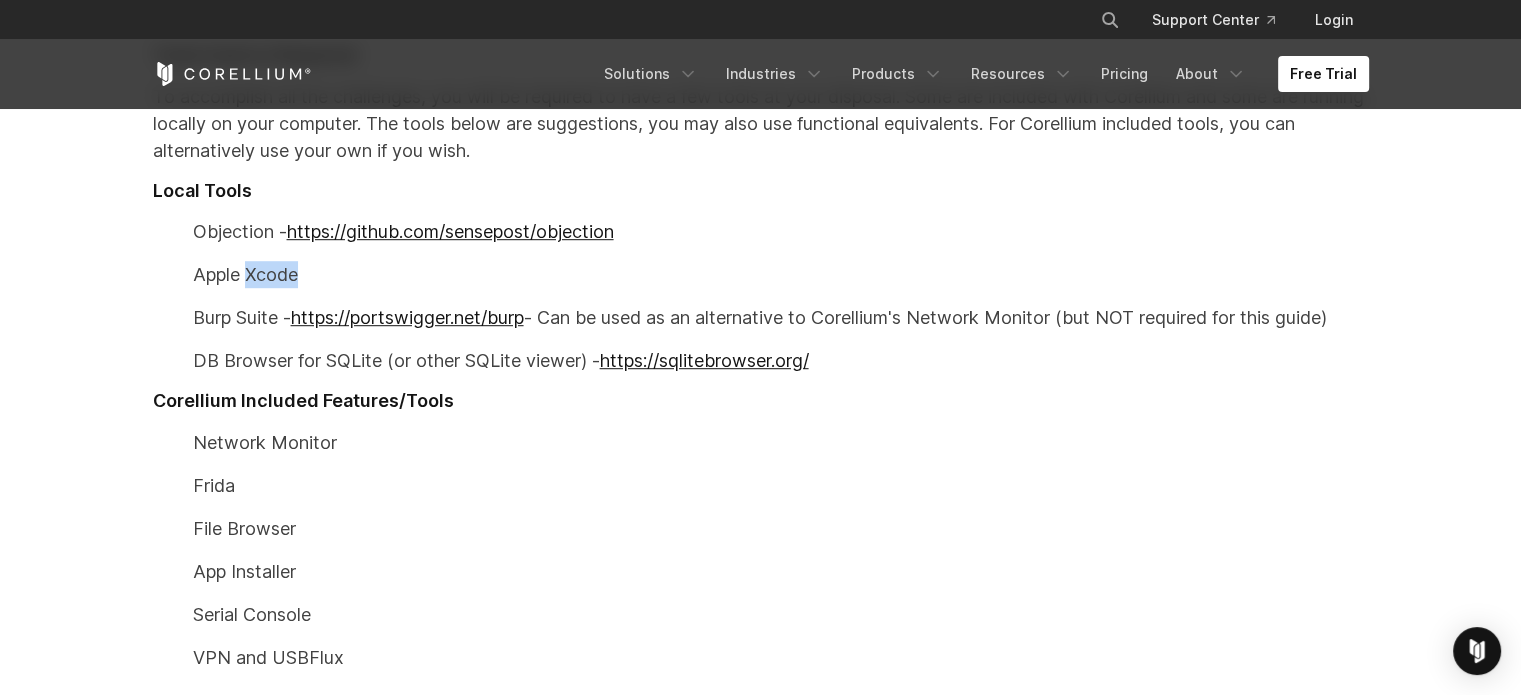 click on "Apple Xcode" at bounding box center (761, 274) 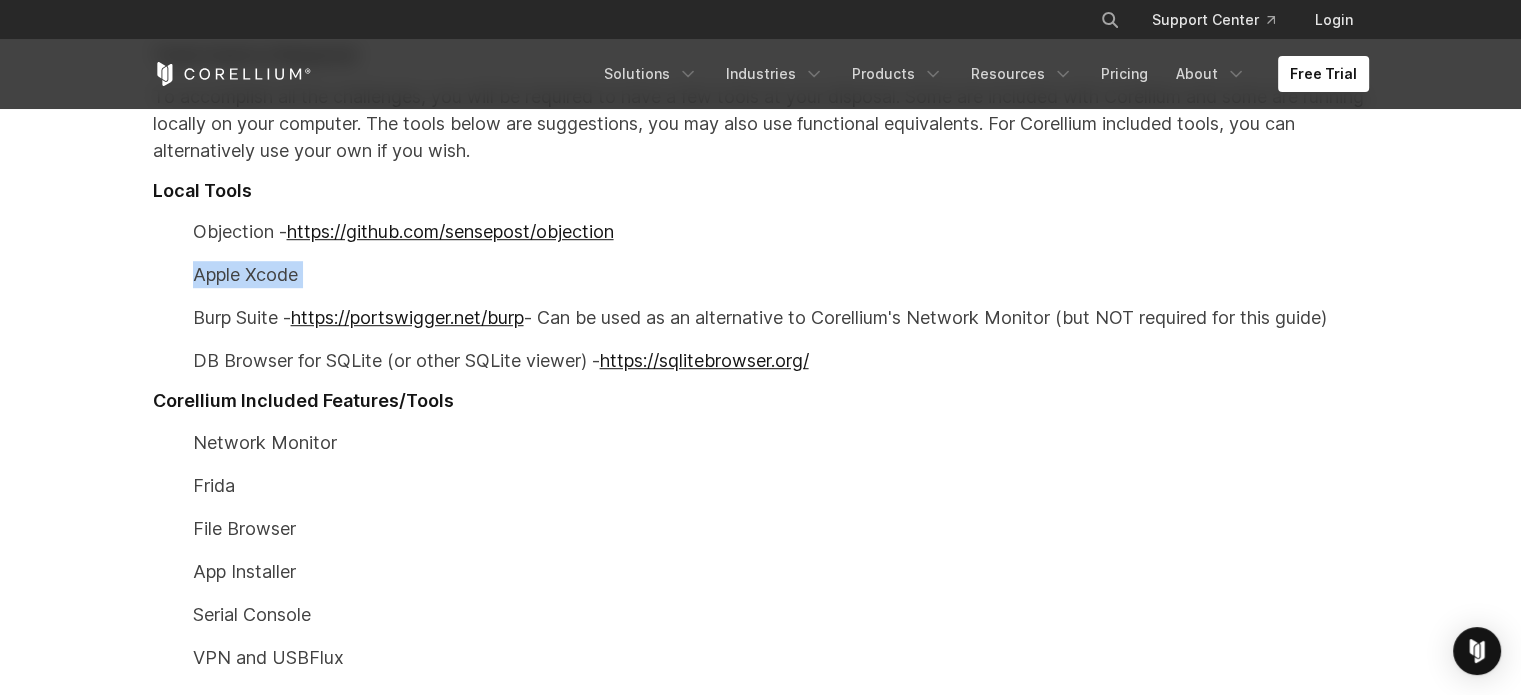 click on "Apple Xcode" at bounding box center (761, 274) 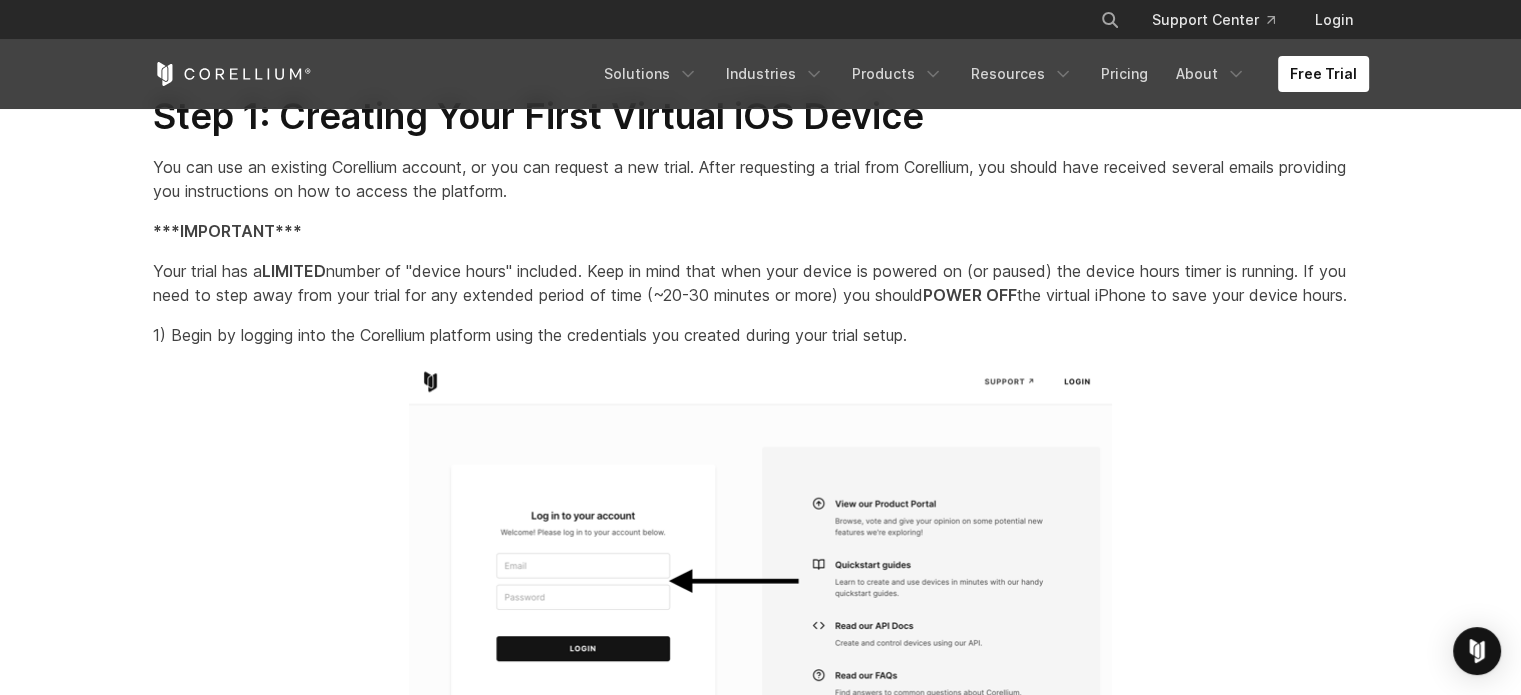 scroll, scrollTop: 2000, scrollLeft: 0, axis: vertical 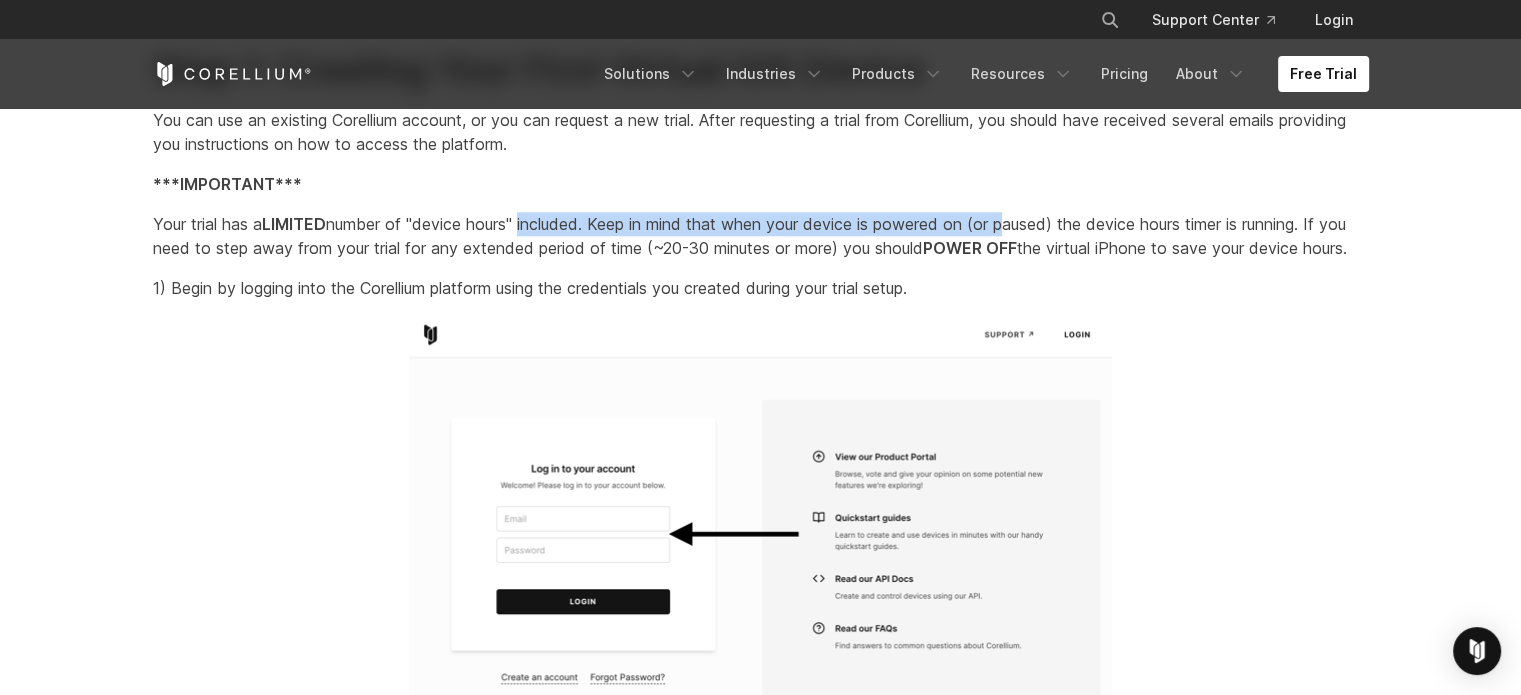 drag, startPoint x: 603, startPoint y: 225, endPoint x: 1017, endPoint y: 223, distance: 414.00482 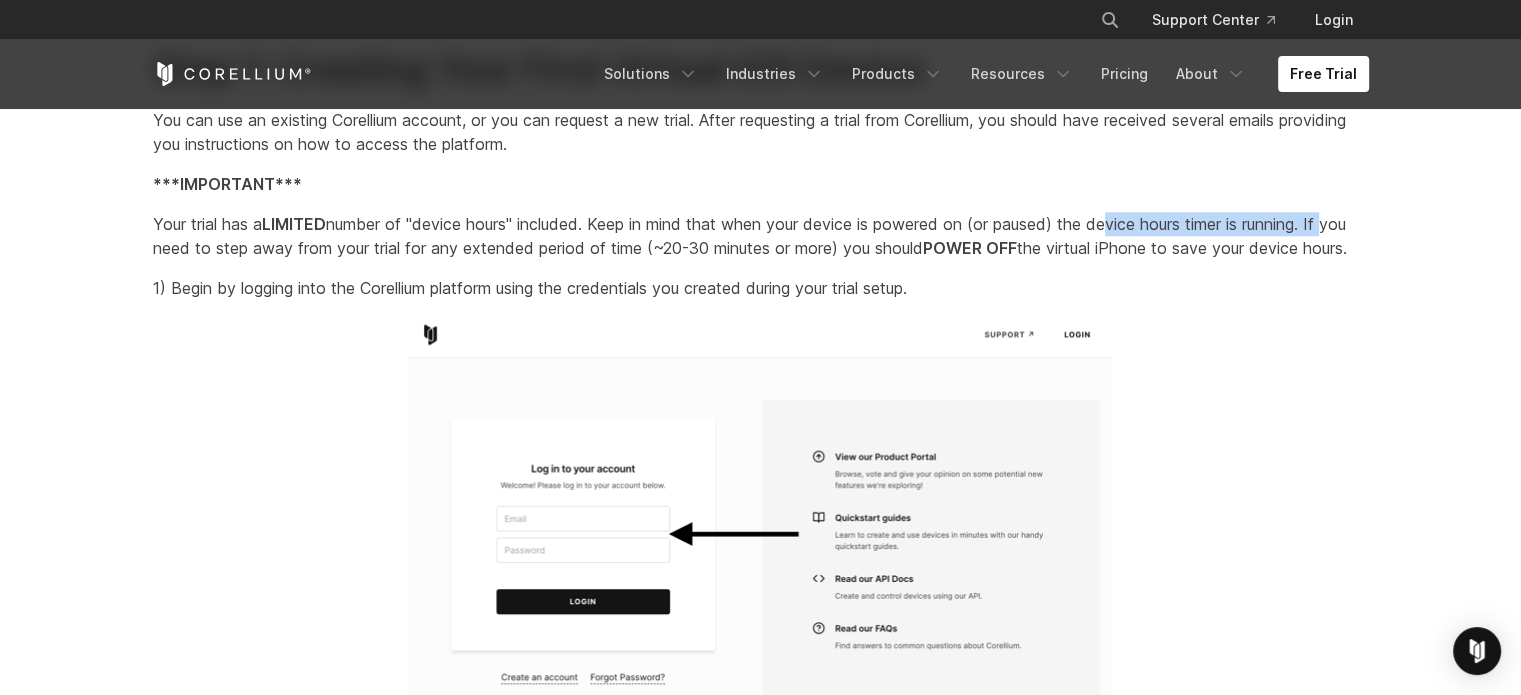 drag, startPoint x: 1162, startPoint y: 217, endPoint x: 1400, endPoint y: 211, distance: 238.07562 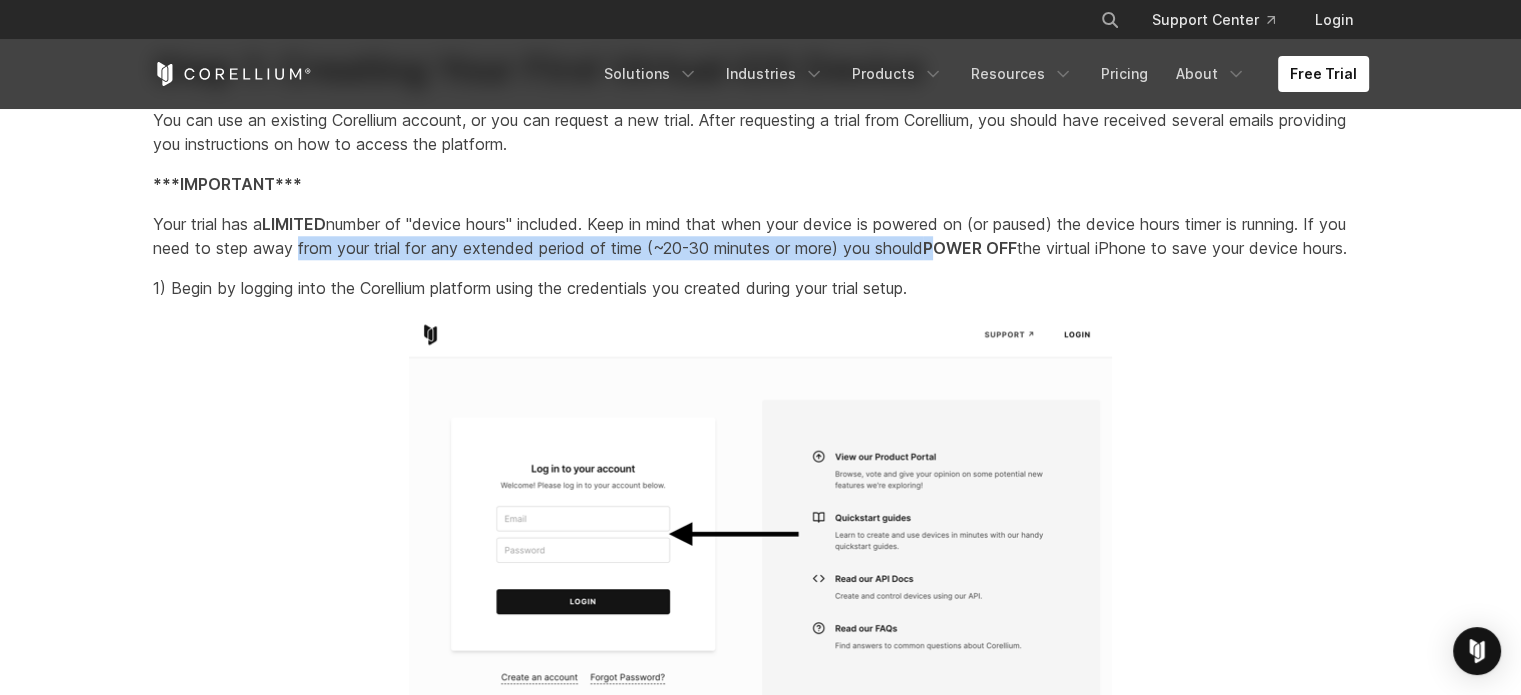 drag, startPoint x: 364, startPoint y: 249, endPoint x: 974, endPoint y: 243, distance: 610.0295 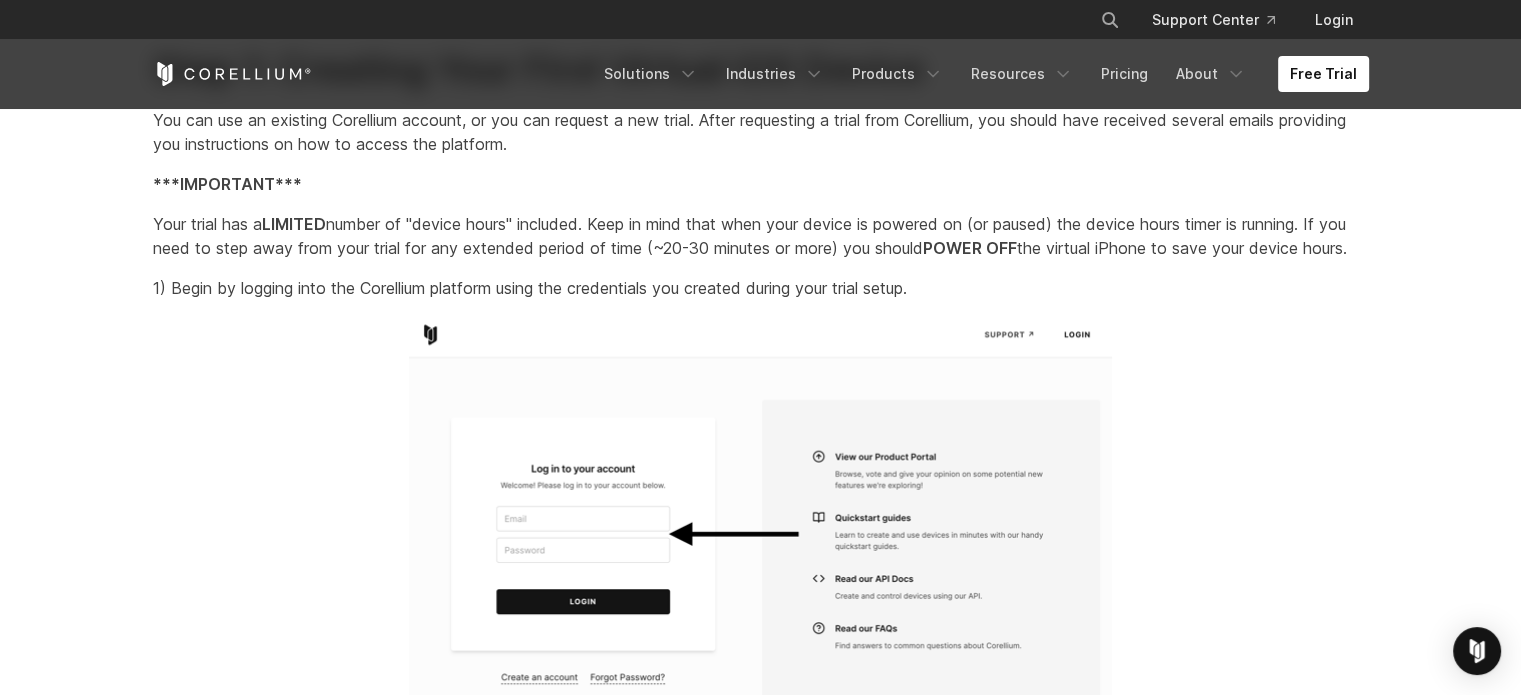 click on "Step 1: Creating Your First Virtual iOS Device
You can use an existing Corellium account, or you can request a new trial. After requesting a trial from Corellium, you should have received several emails providing you instructions on how to access the platform.
***IMPORTANT***
Your trial has a  LIMITED  number of "device hours" included. Keep in mind that when your device is powered on (or paused) the device hours timer is running. If you need to step away from your trial for any extended period of time (~20-30 minutes or more) you should  POWER OFF  the virtual iPhone to save your device hours.
1) Begin by logging into the Corellium platform using the credentials you created during your trial setup.
2) After logging in click on the Create Device , if you are already a Corellium customer, feel free to skip down to the beginning testing section.
4) Select the version of iOS you wish to test and make sure that jailbroken is chosen - then click on Select." at bounding box center (761, 3863) 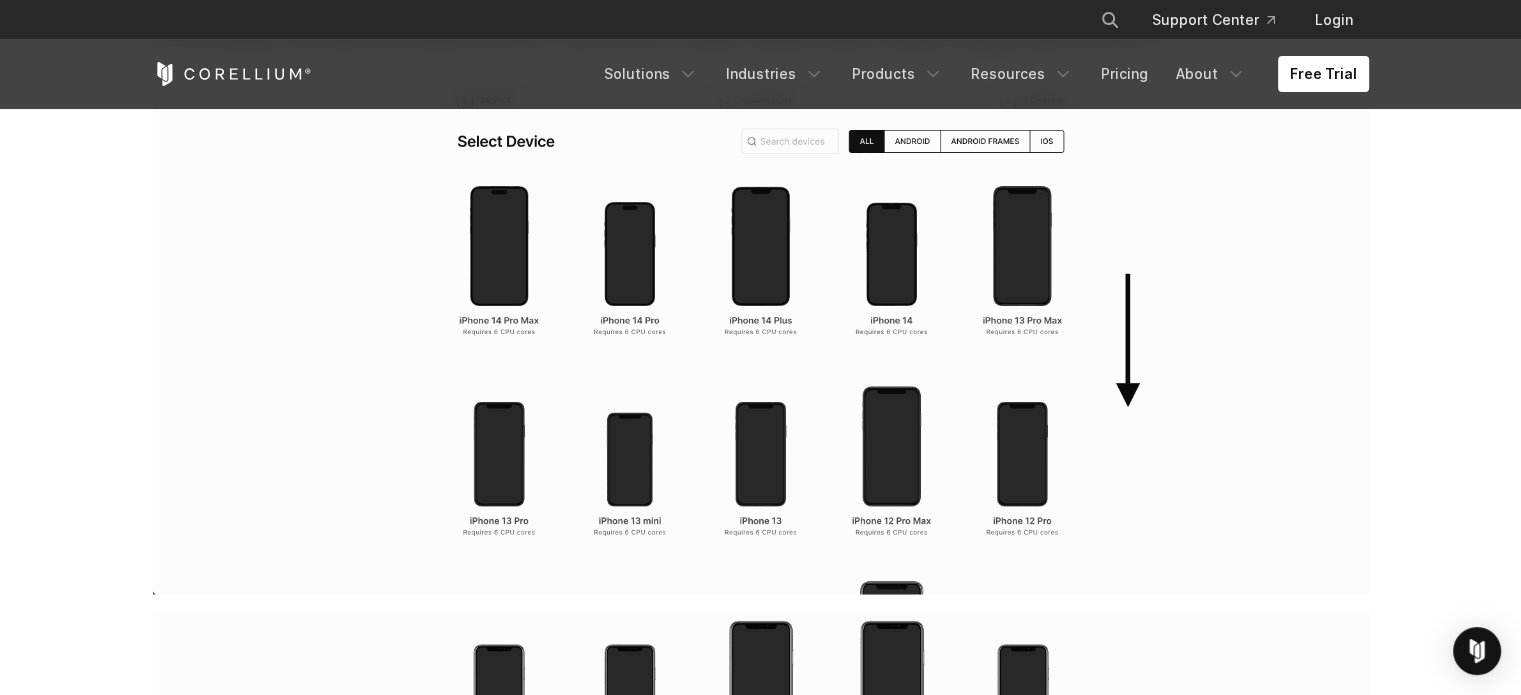 scroll, scrollTop: 3500, scrollLeft: 0, axis: vertical 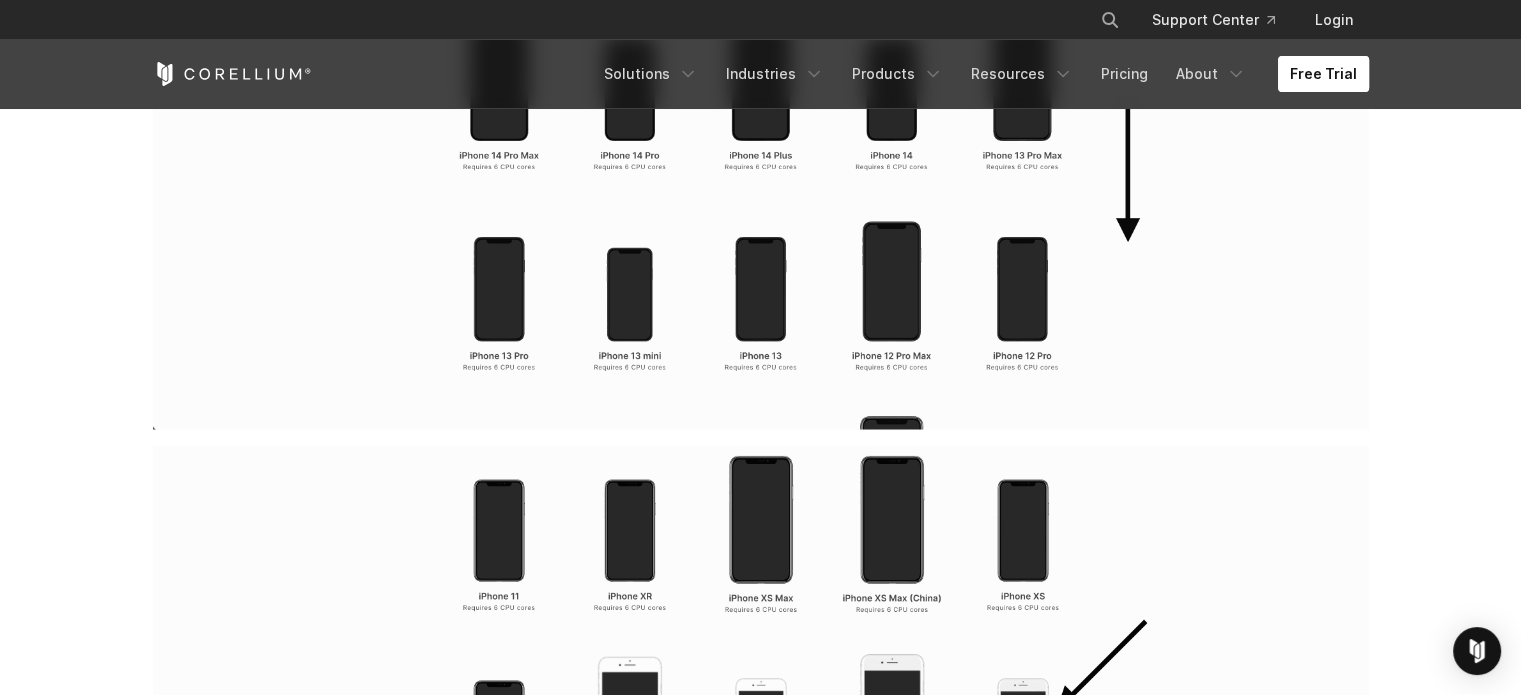 click on "Free Trial" at bounding box center [1323, 74] 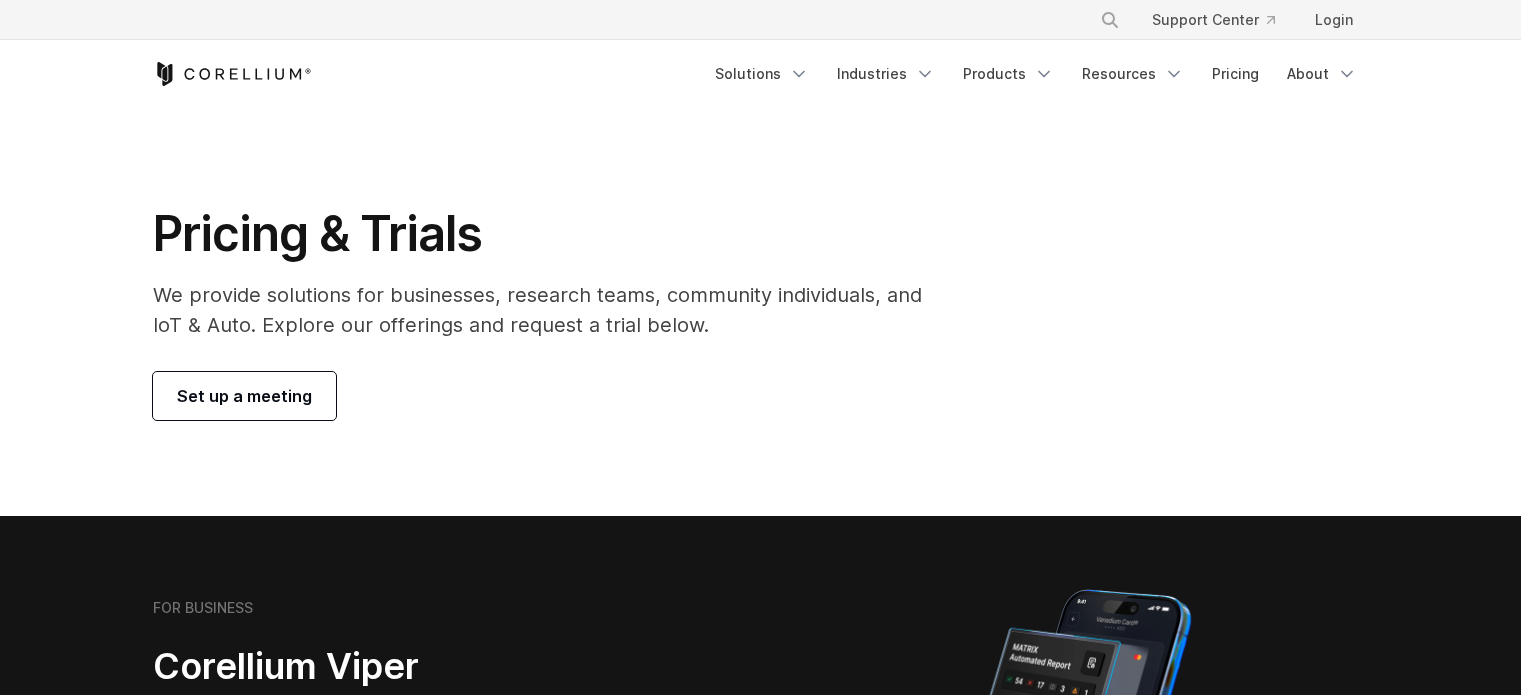 scroll, scrollTop: 0, scrollLeft: 0, axis: both 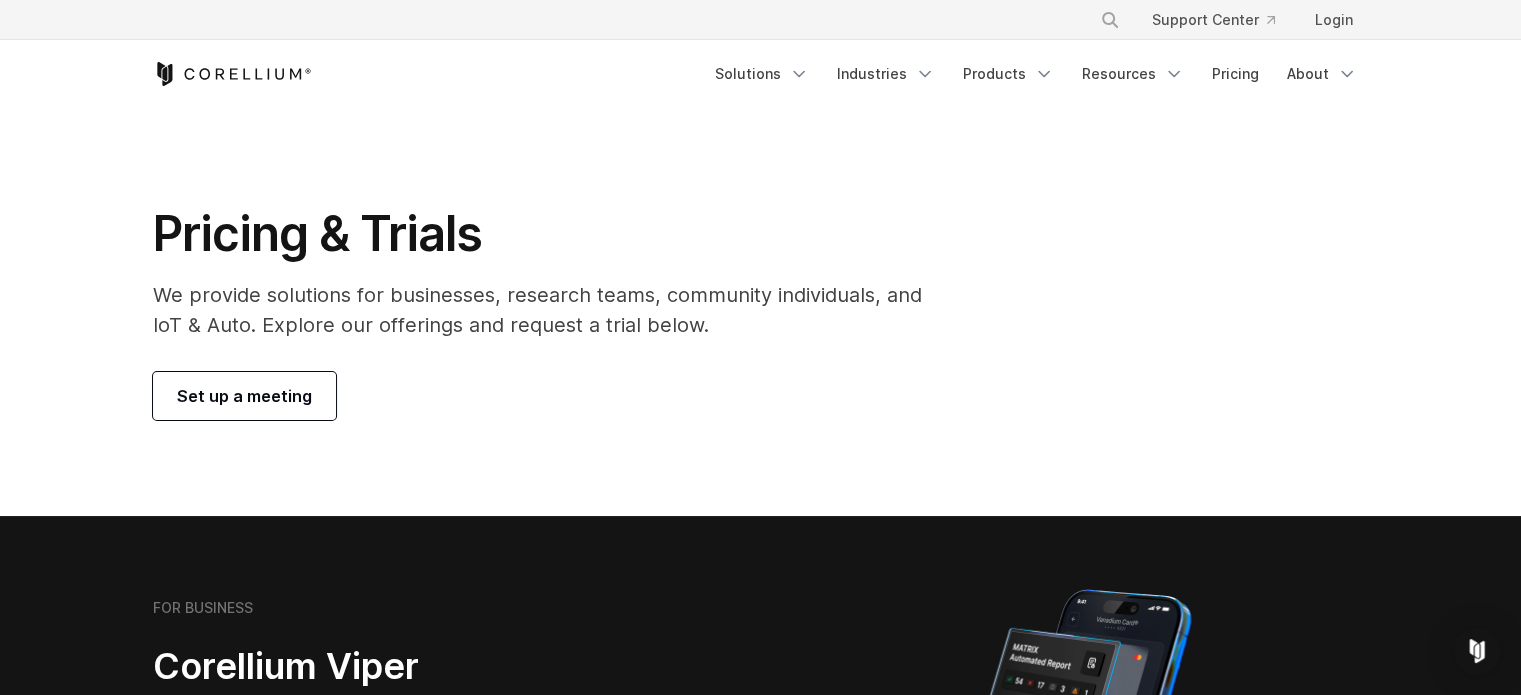 click on "Set up a meeting" at bounding box center (244, 396) 